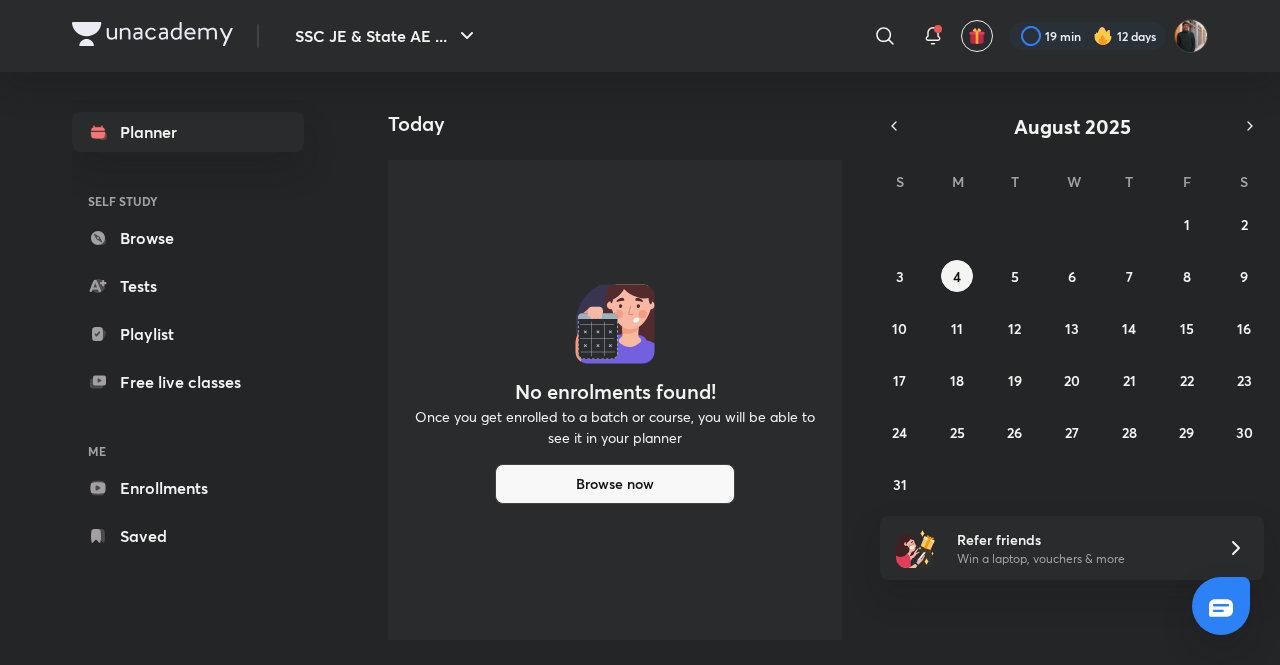 scroll, scrollTop: 0, scrollLeft: 0, axis: both 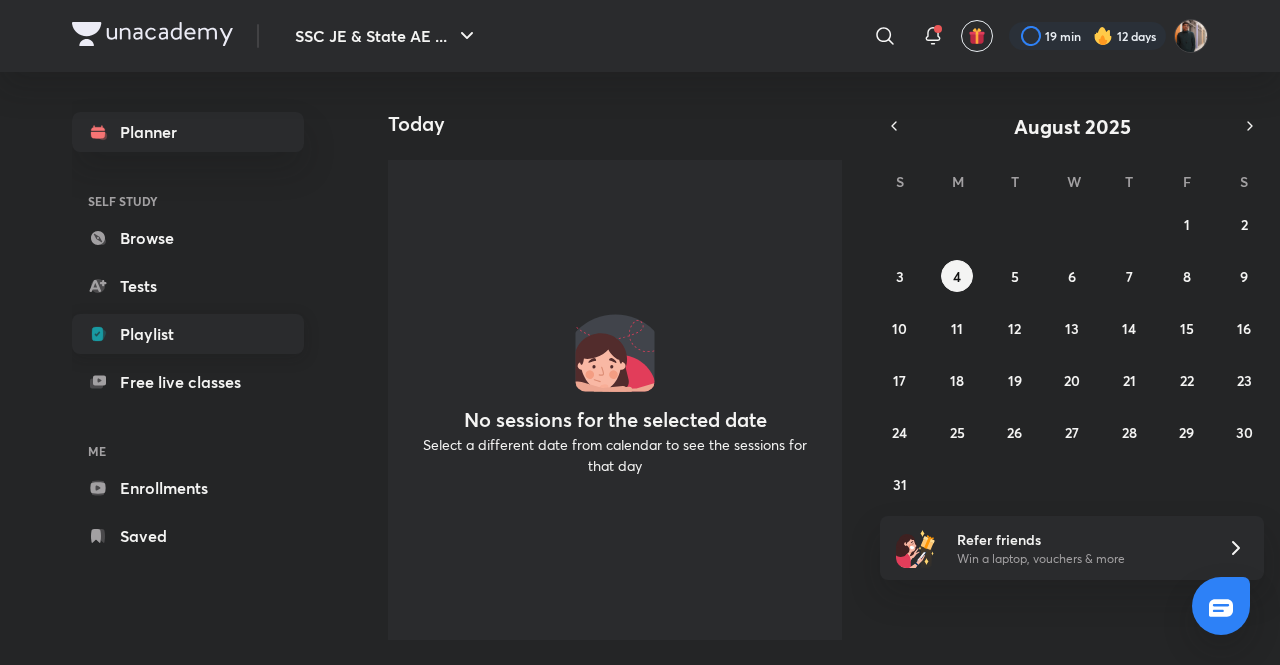 click on "Playlist" at bounding box center [188, 334] 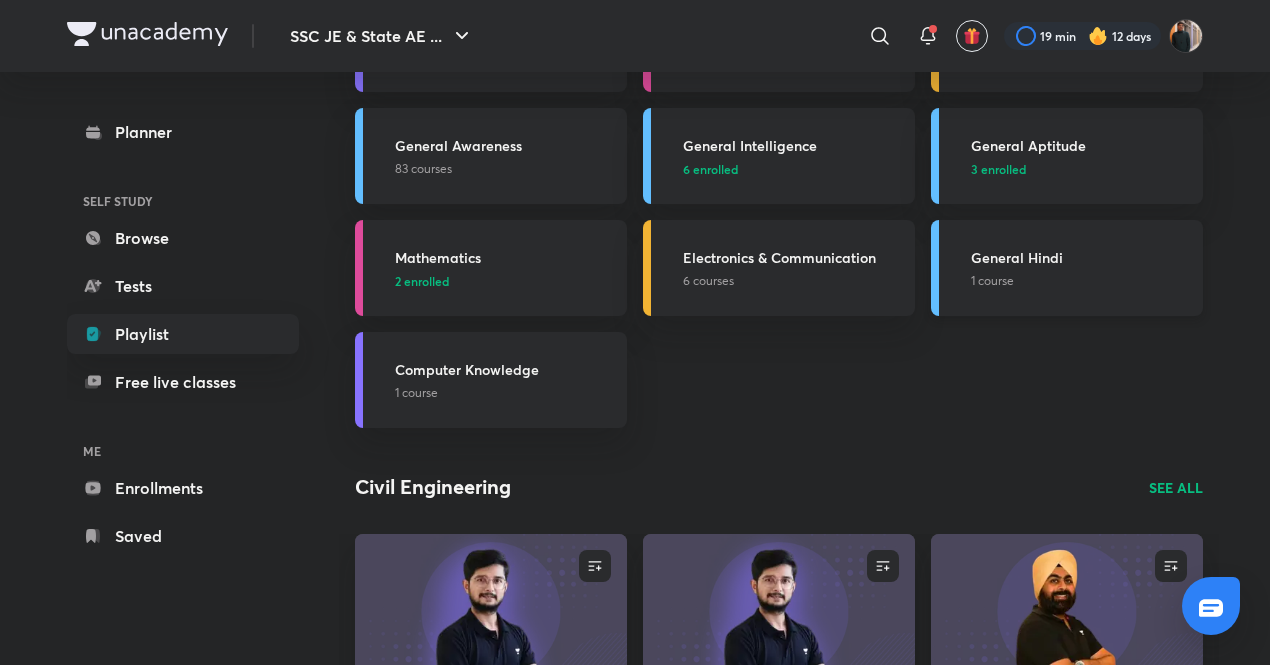 scroll, scrollTop: 200, scrollLeft: 0, axis: vertical 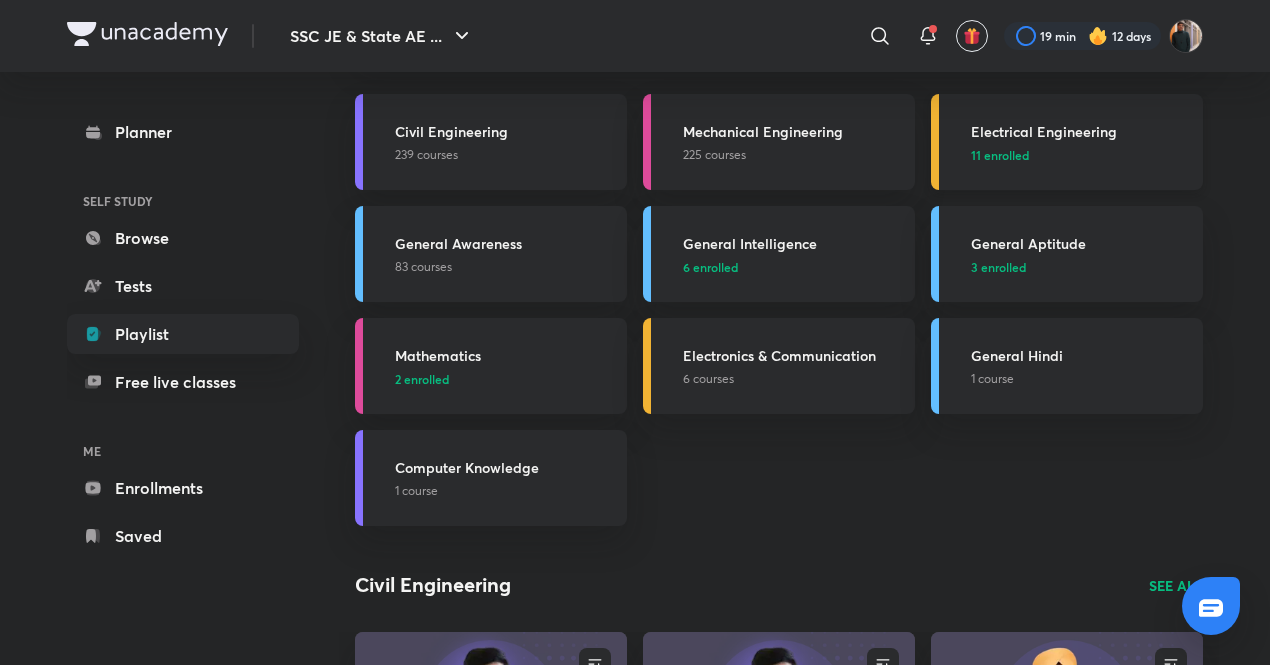 click on "Electrical Engineering 11 enrolled" at bounding box center [1081, 142] 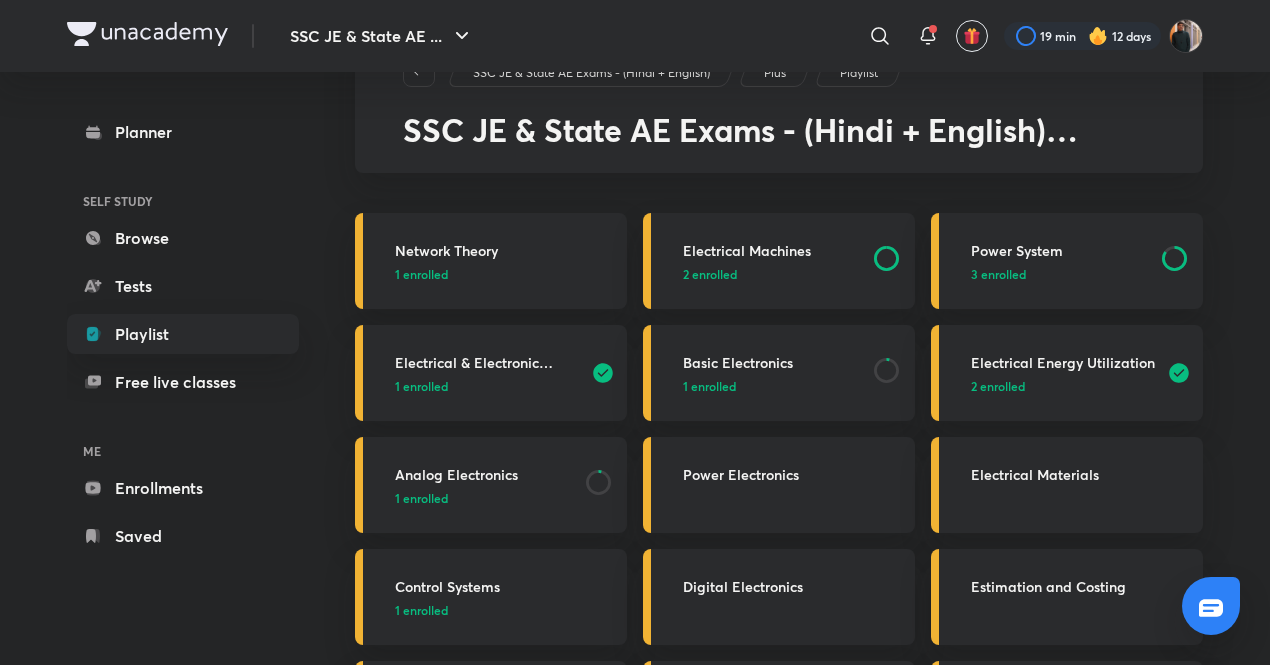 scroll, scrollTop: 100, scrollLeft: 0, axis: vertical 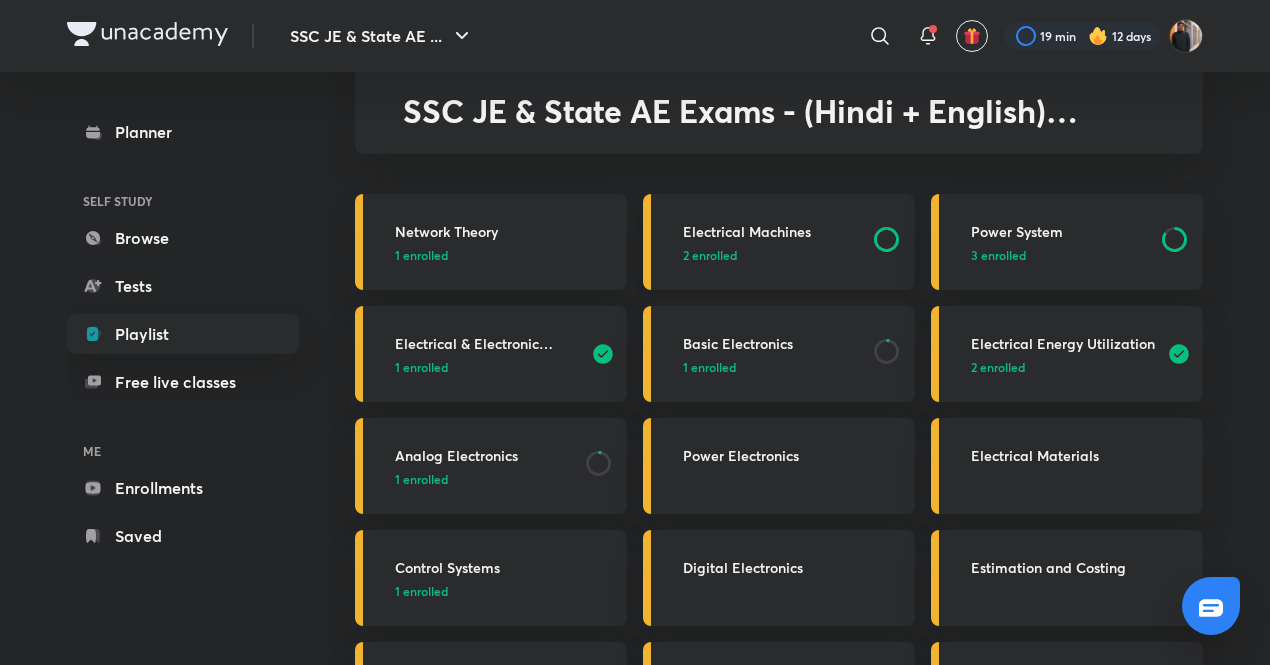 click on "2 enrolled" at bounding box center [772, 255] 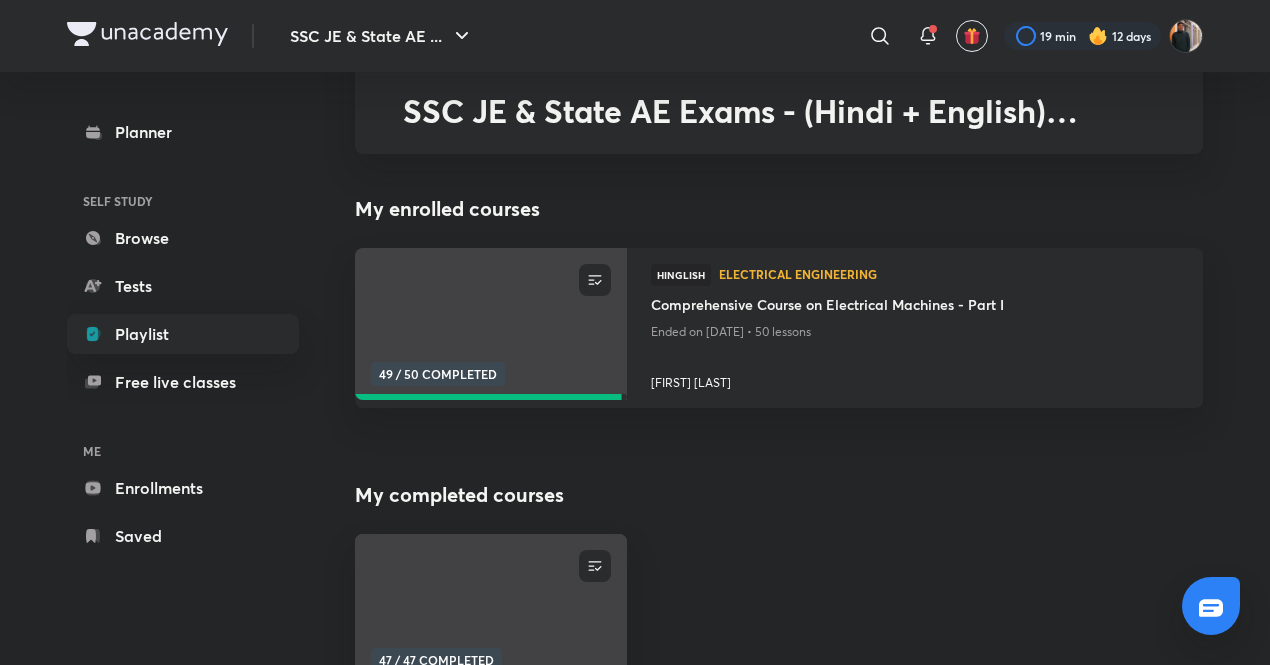 scroll, scrollTop: 0, scrollLeft: 0, axis: both 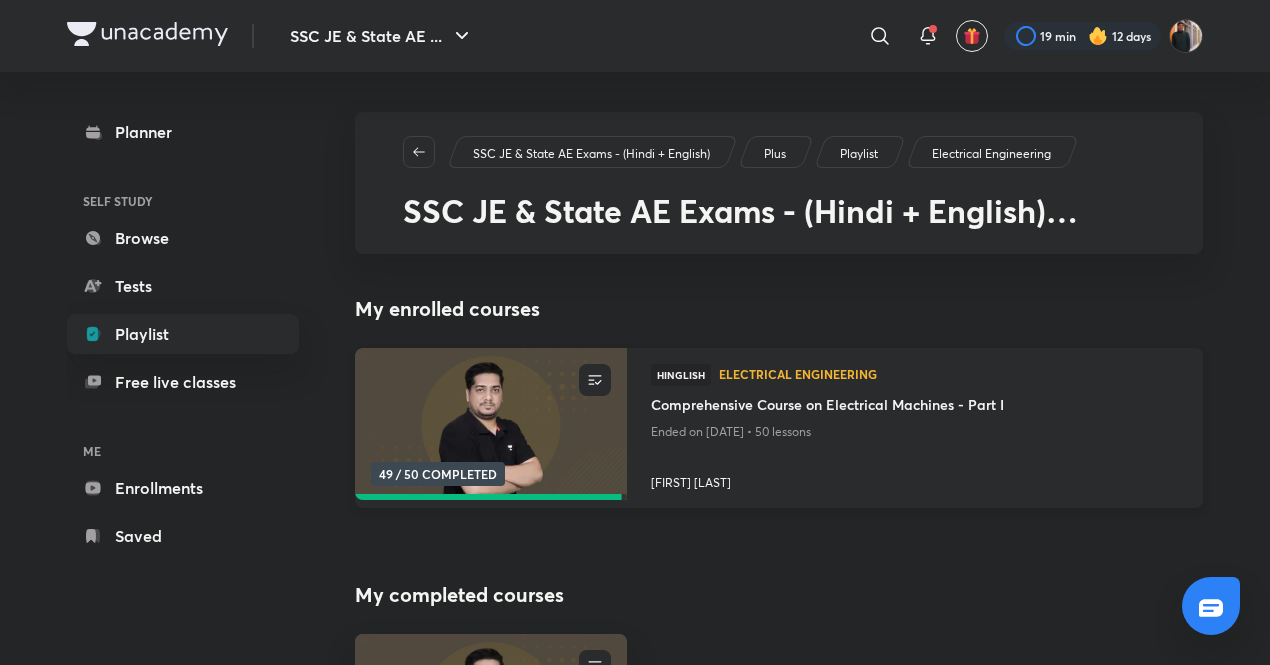 click at bounding box center [490, 424] 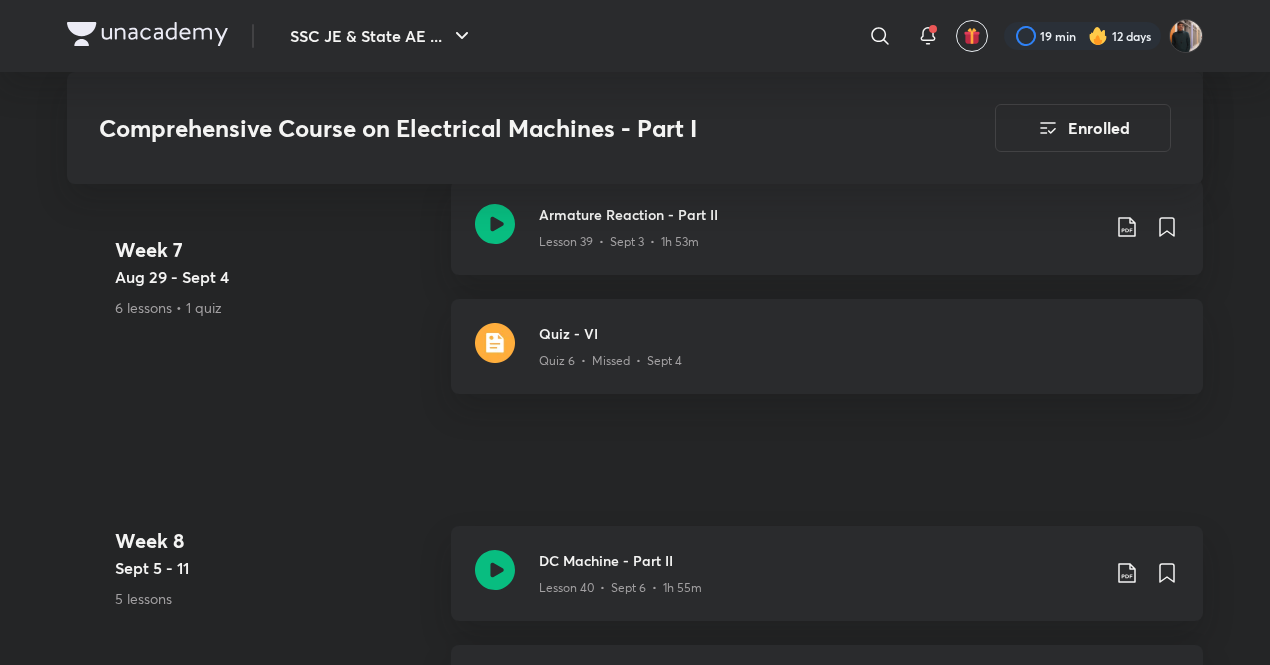 scroll, scrollTop: 6500, scrollLeft: 0, axis: vertical 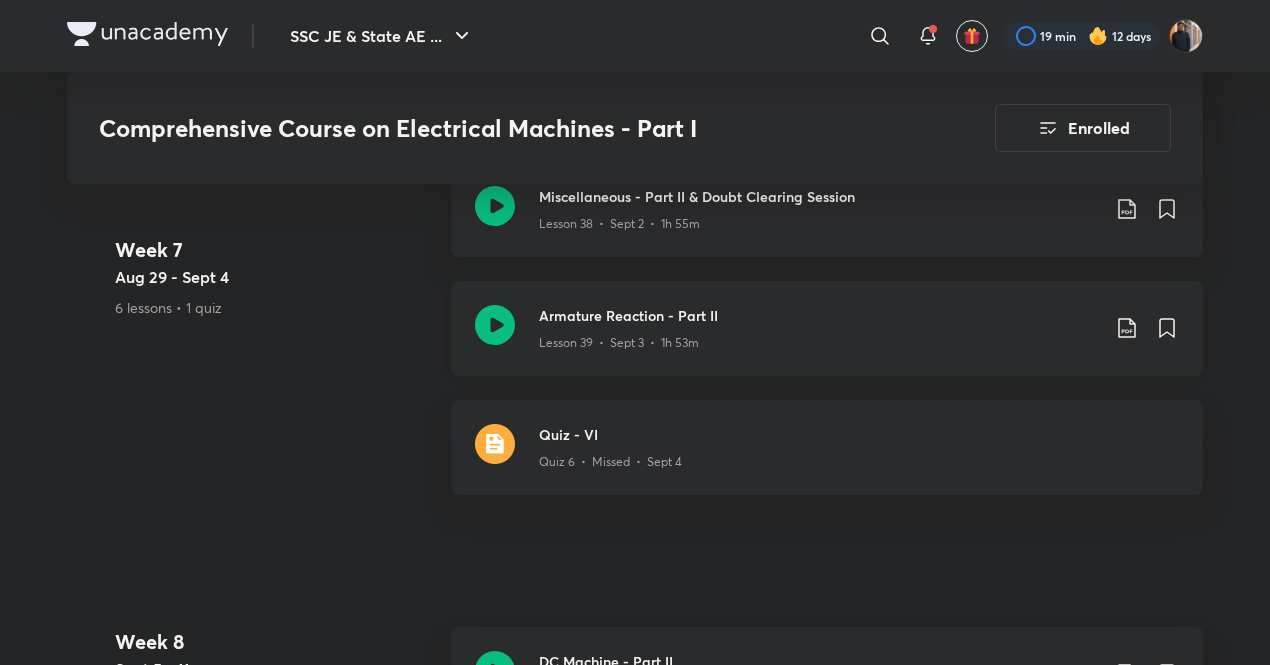 click on "Armature Reaction - Part II" at bounding box center (819, -5677) 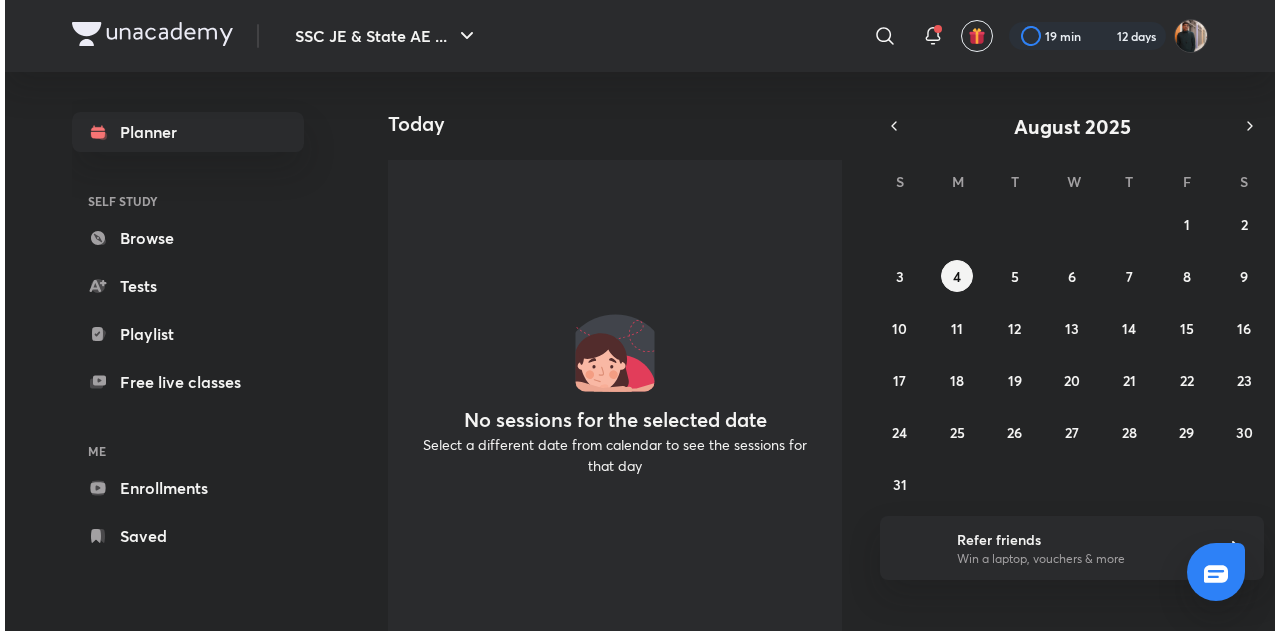 scroll, scrollTop: 0, scrollLeft: 0, axis: both 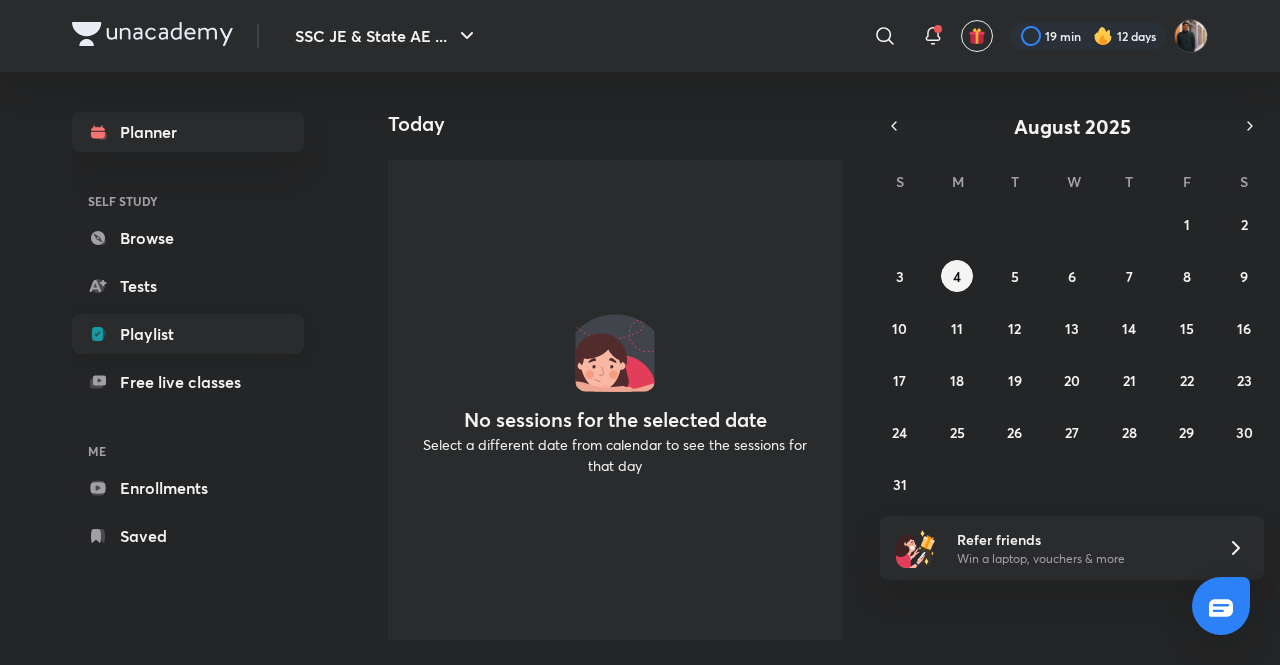 click on "Playlist" at bounding box center (188, 334) 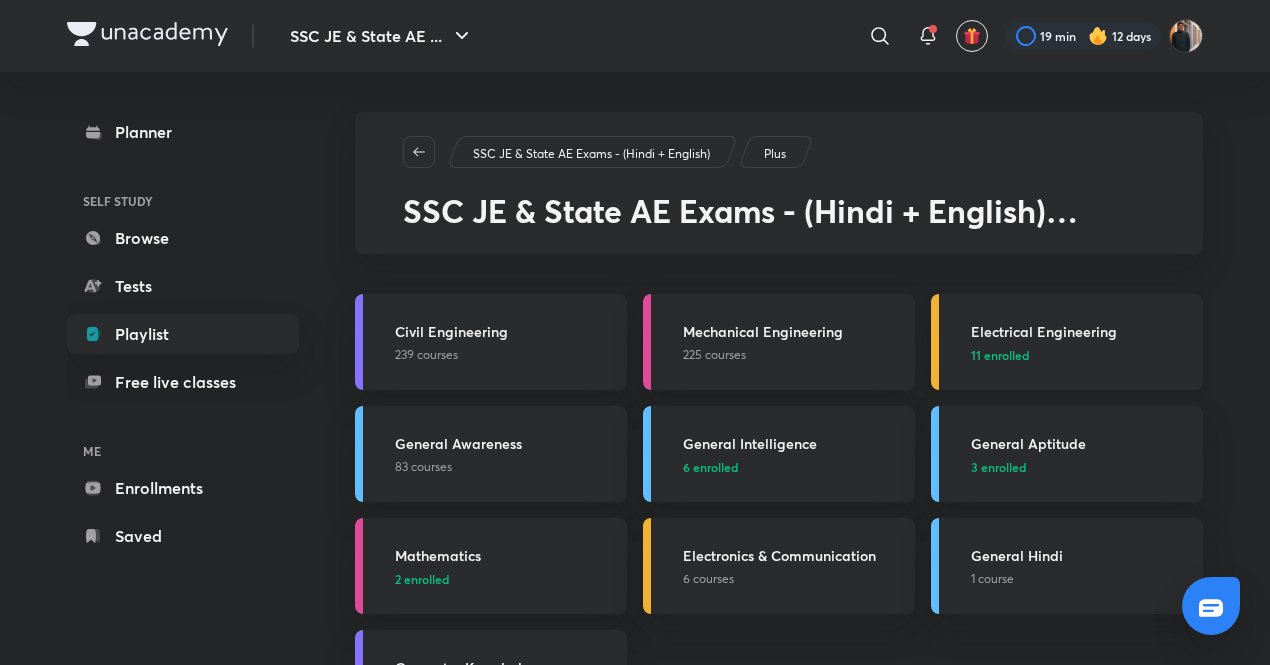 drag, startPoint x: 991, startPoint y: 327, endPoint x: 990, endPoint y: 316, distance: 11.045361 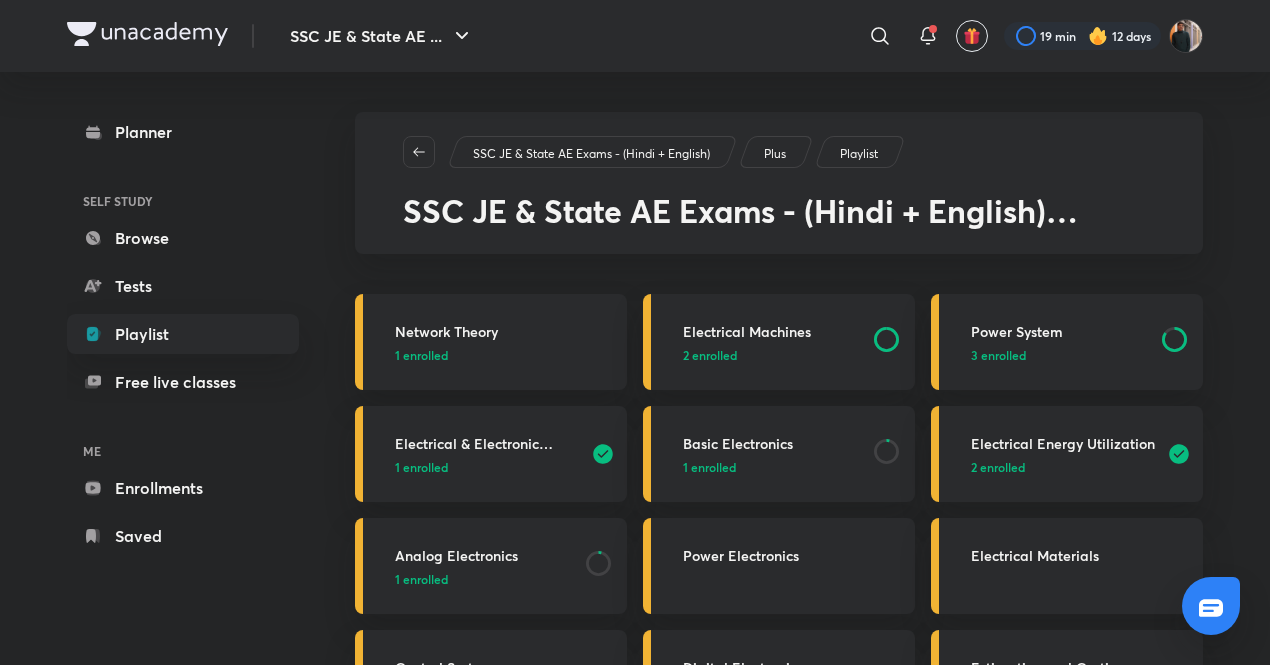 click on "Electrical Machines" at bounding box center (772, 331) 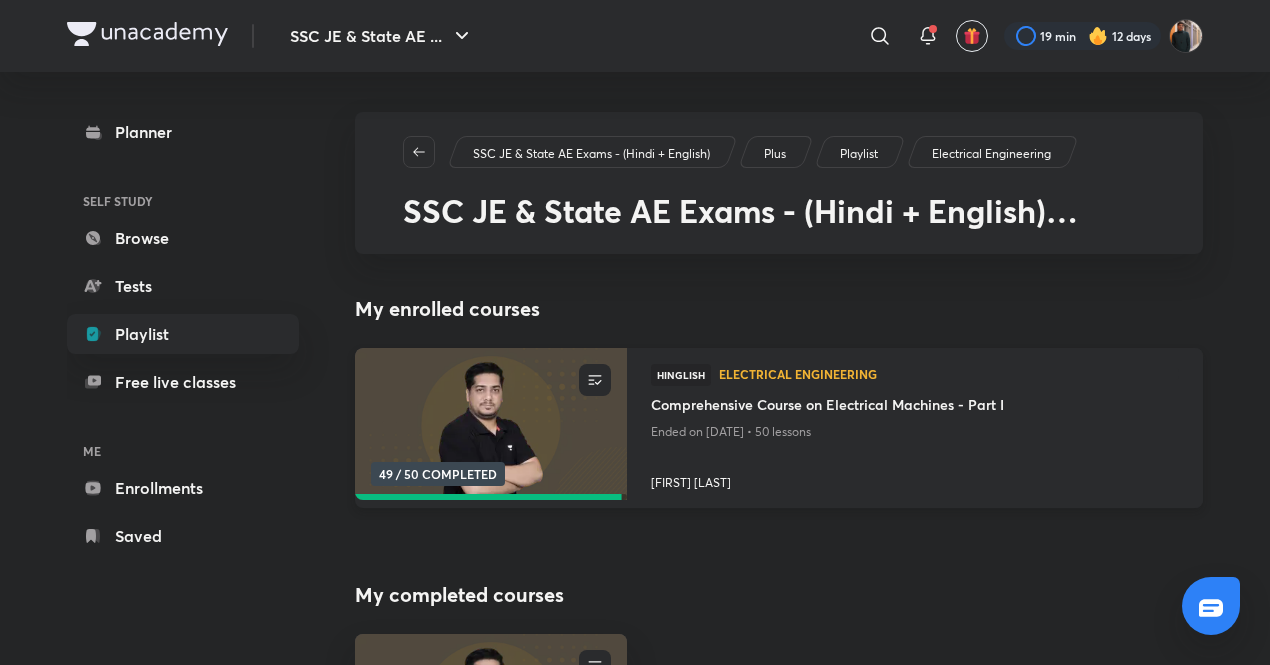 click at bounding box center [490, 424] 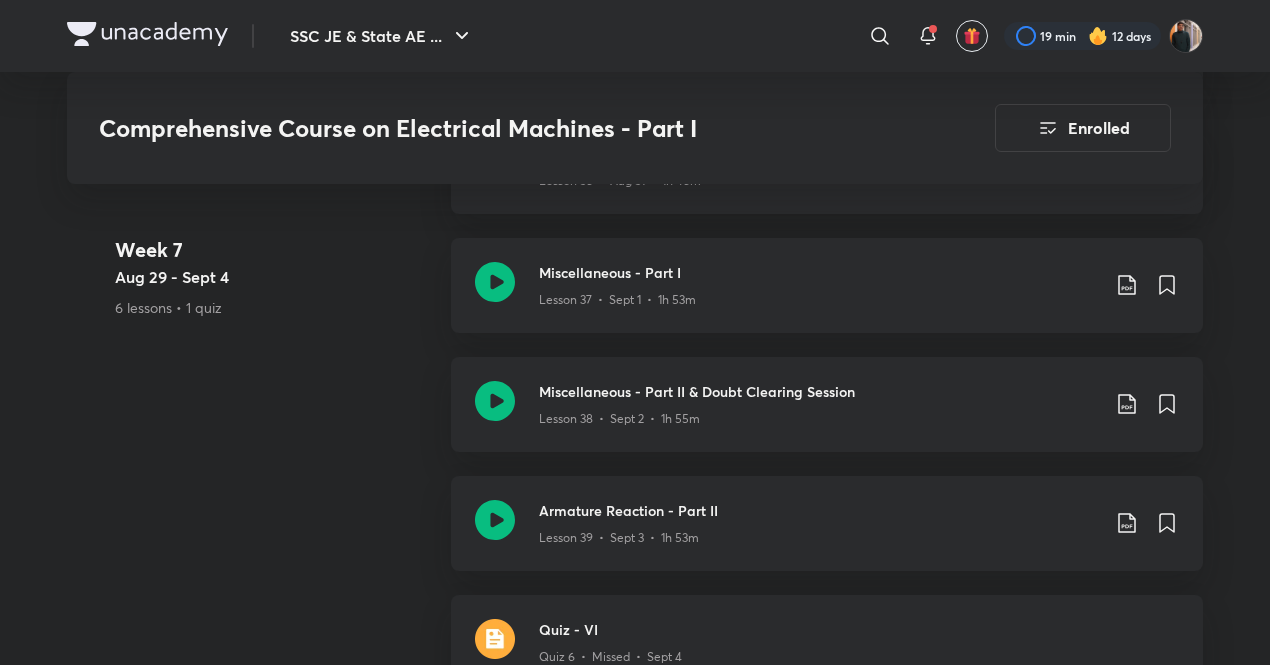 scroll, scrollTop: 6400, scrollLeft: 0, axis: vertical 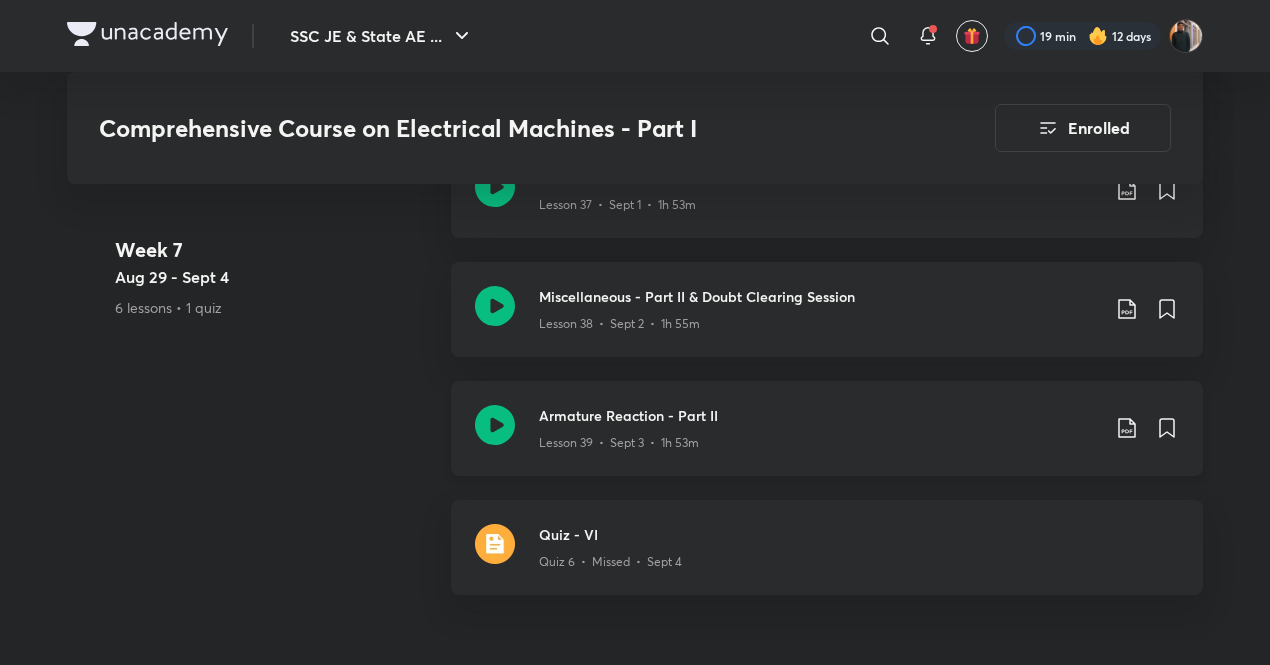 click 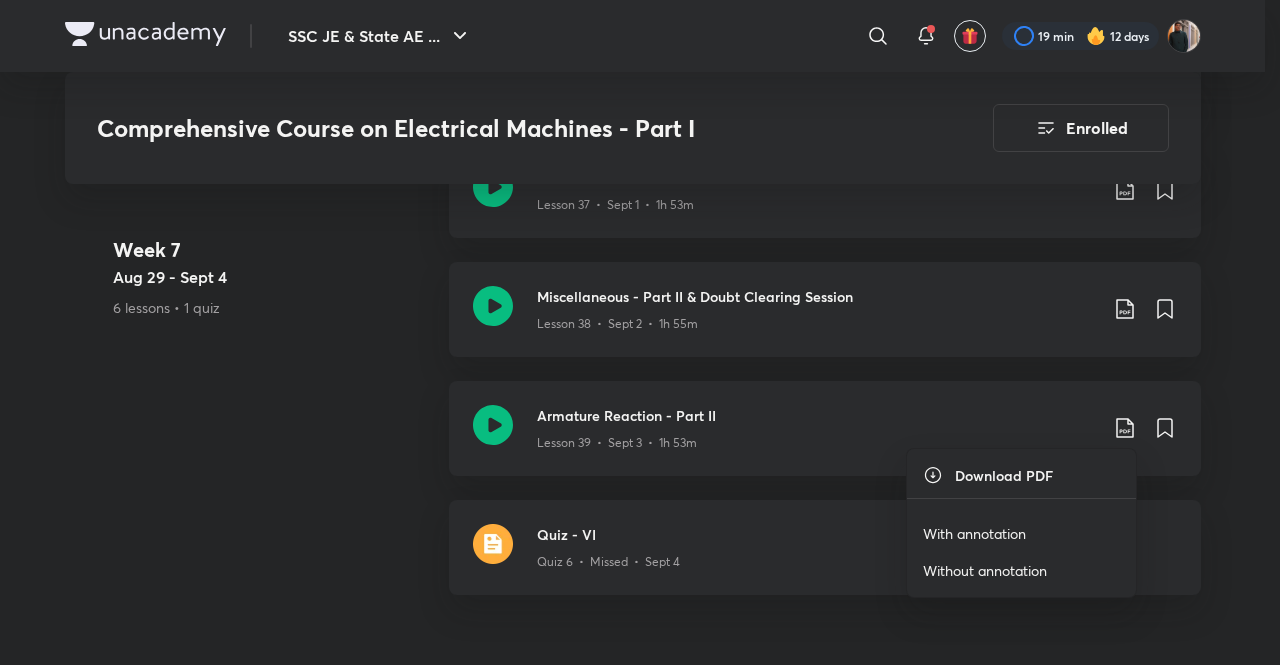 click on "With annotation" at bounding box center (974, 533) 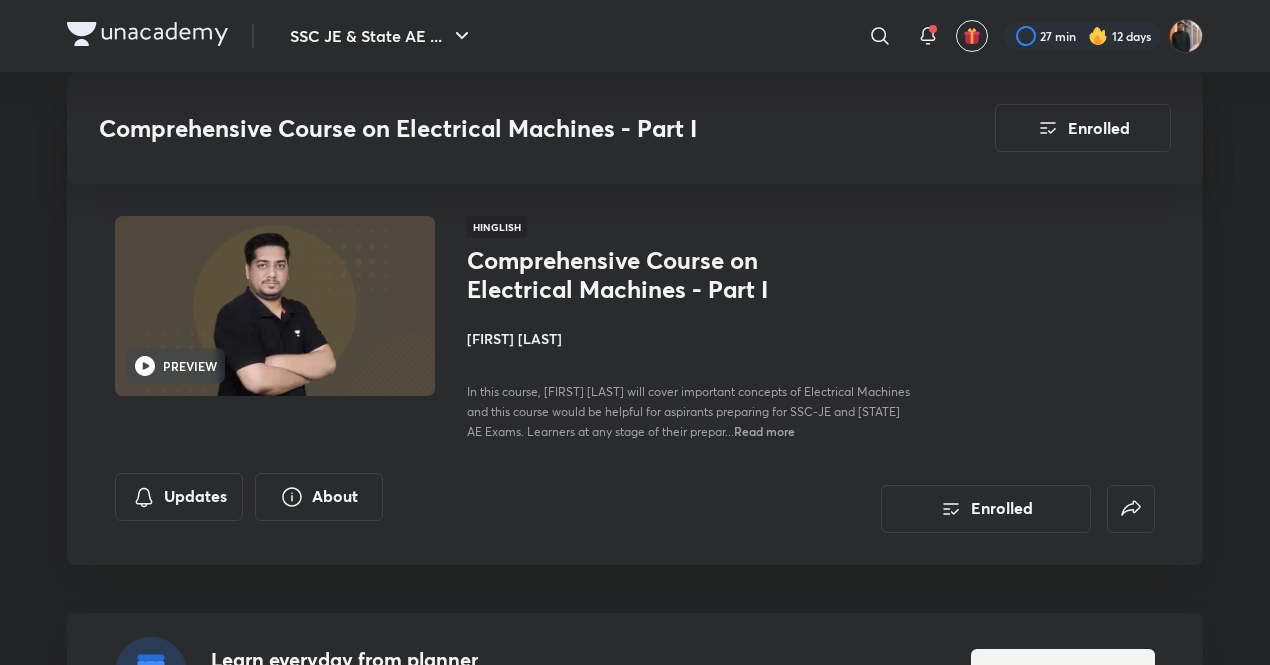 scroll, scrollTop: 7340, scrollLeft: 0, axis: vertical 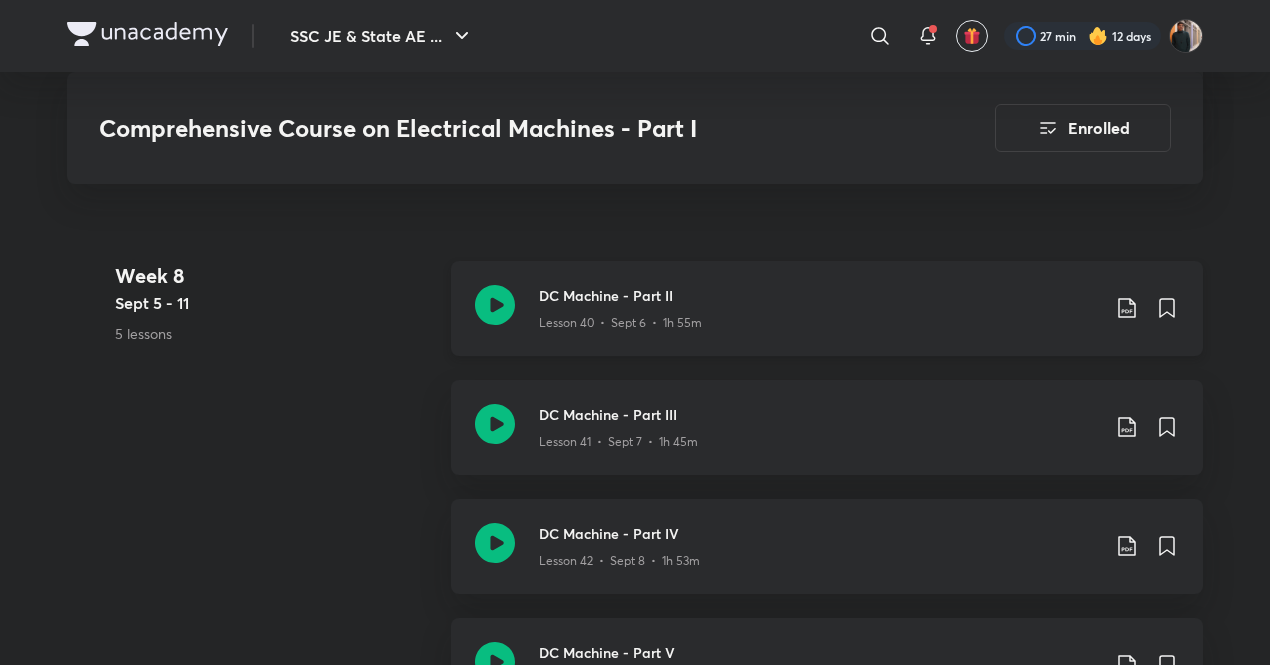 click 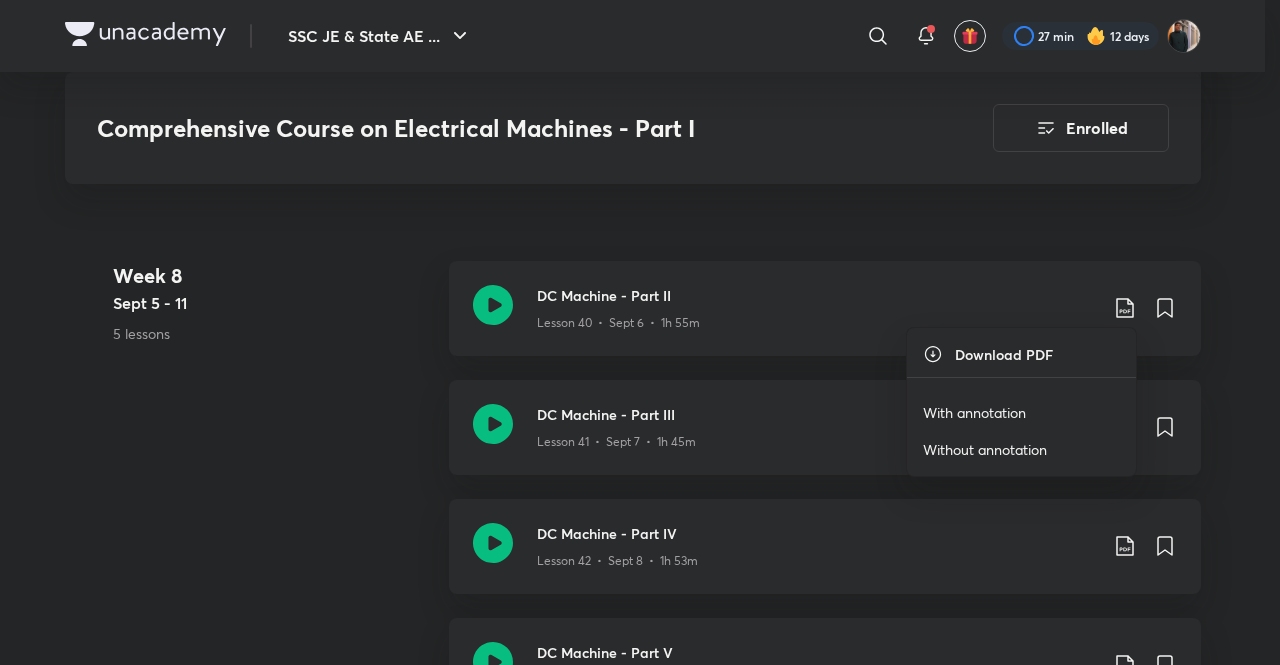 click on "With annotation" at bounding box center [974, 412] 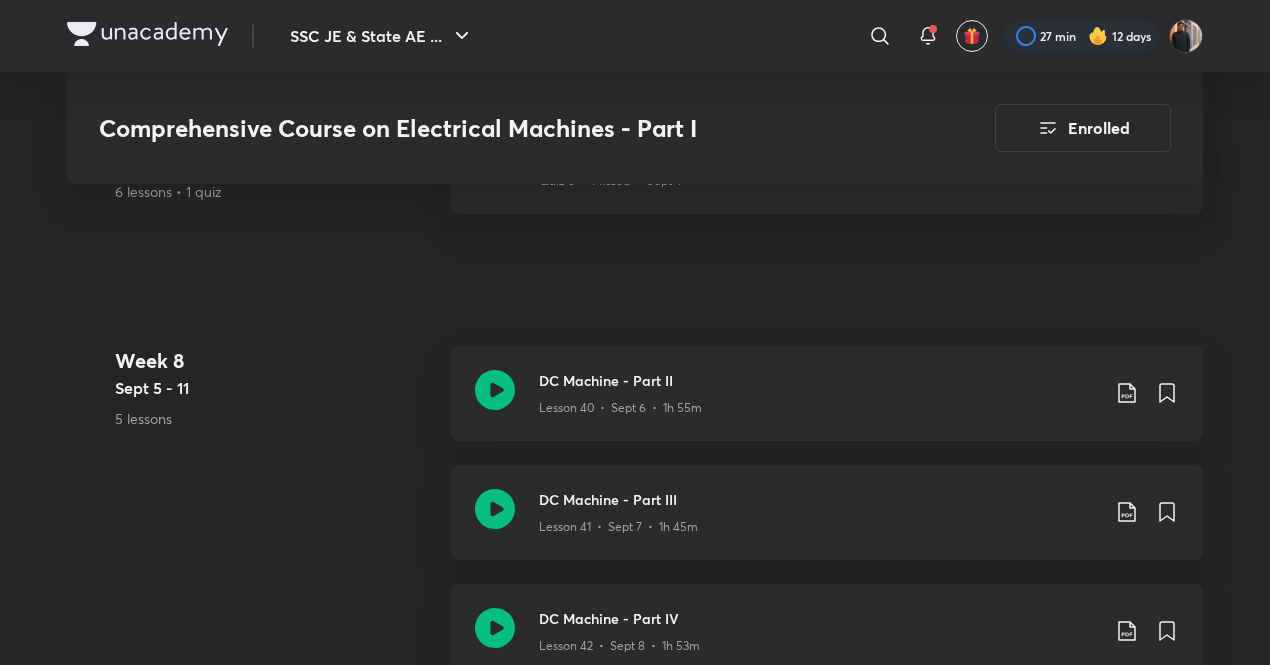 scroll, scrollTop: 6766, scrollLeft: 0, axis: vertical 